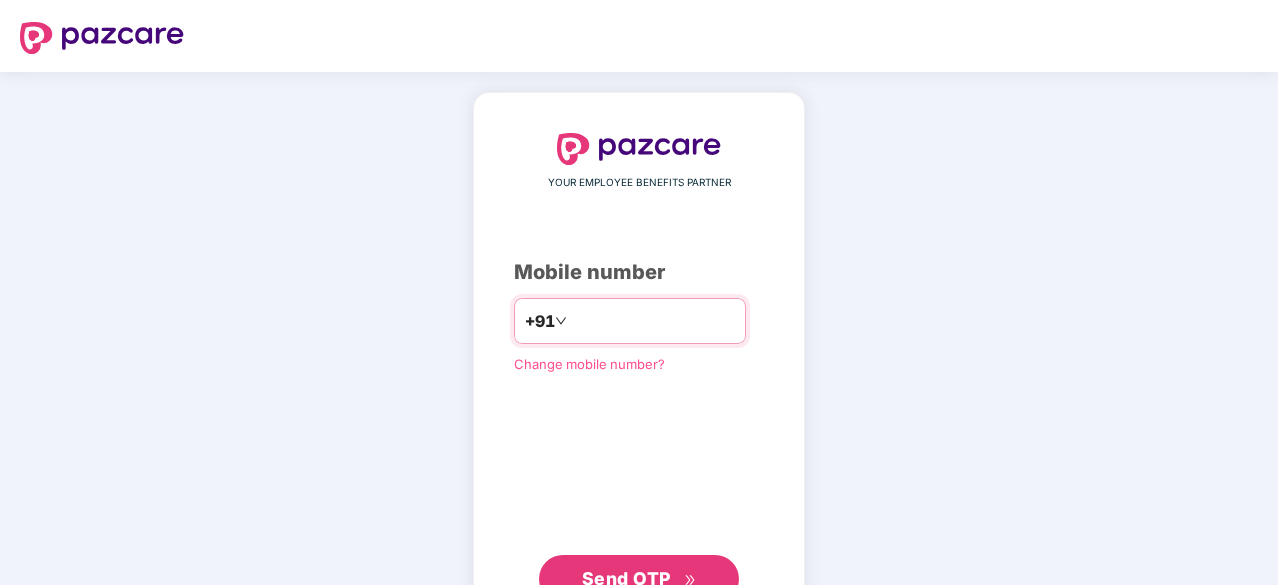 scroll, scrollTop: 0, scrollLeft: 0, axis: both 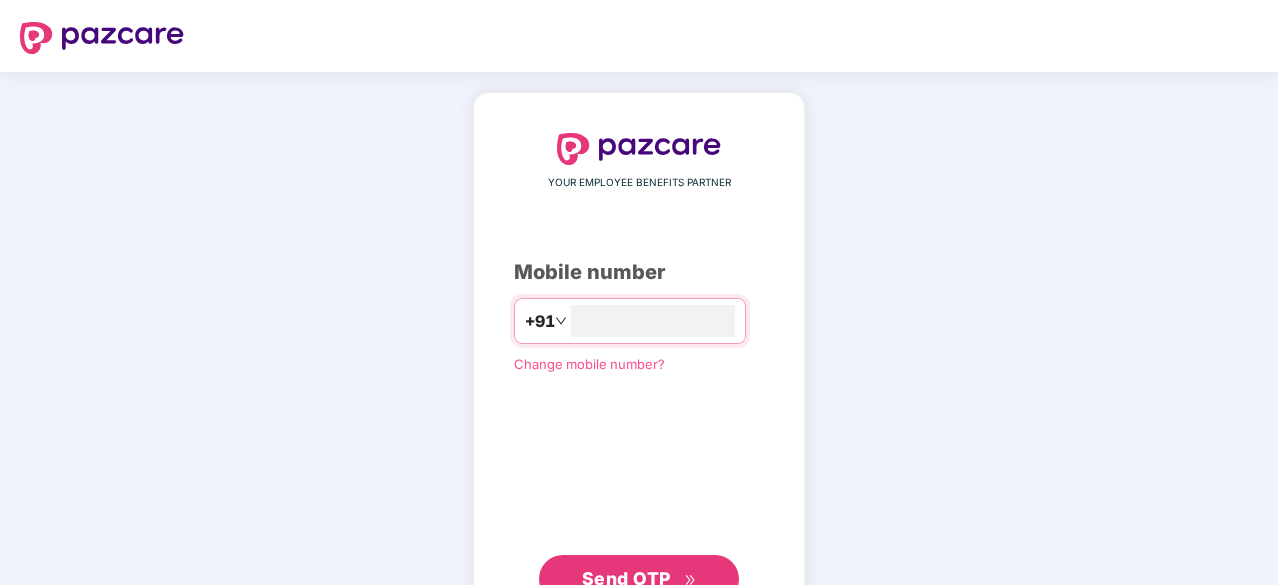 type on "**********" 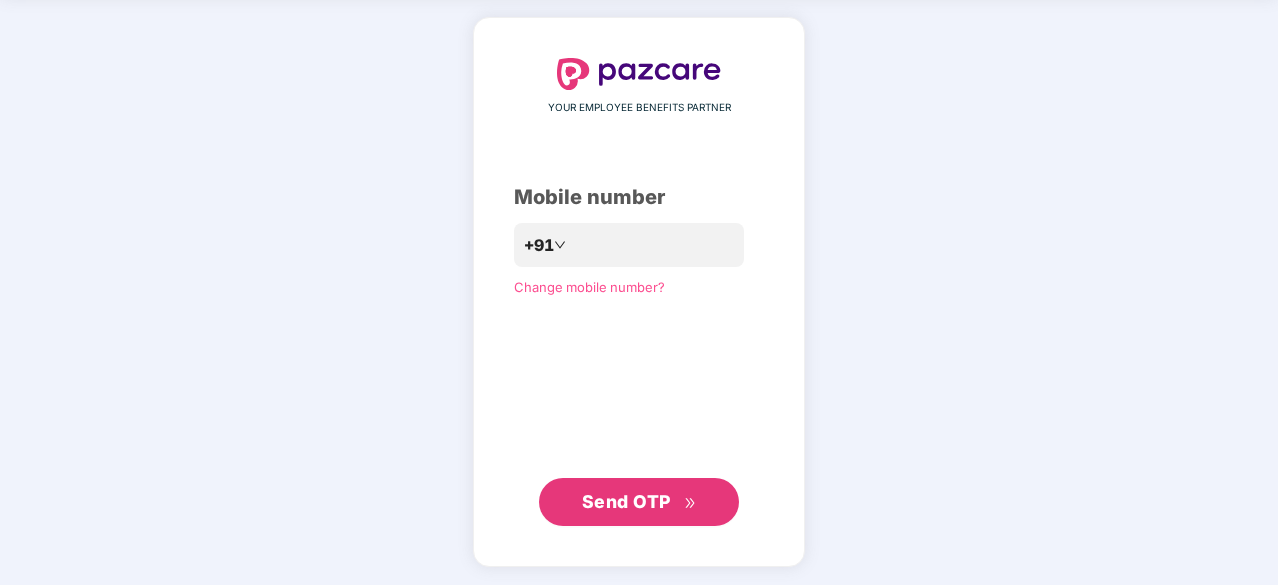 click on "Send OTP" at bounding box center (626, 501) 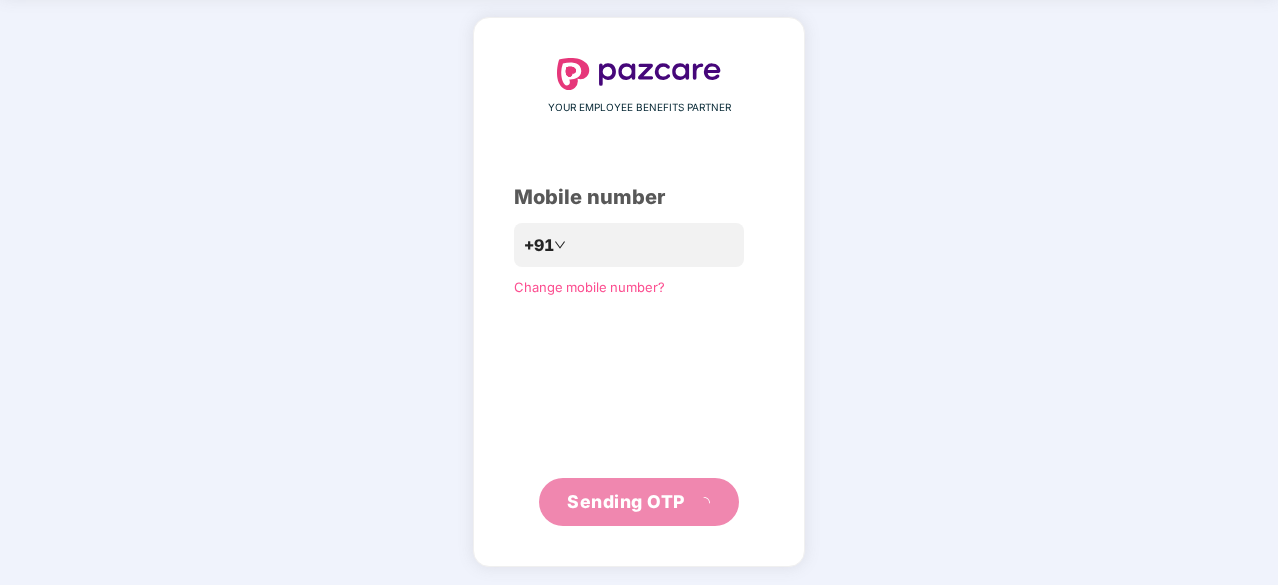 scroll, scrollTop: 66, scrollLeft: 0, axis: vertical 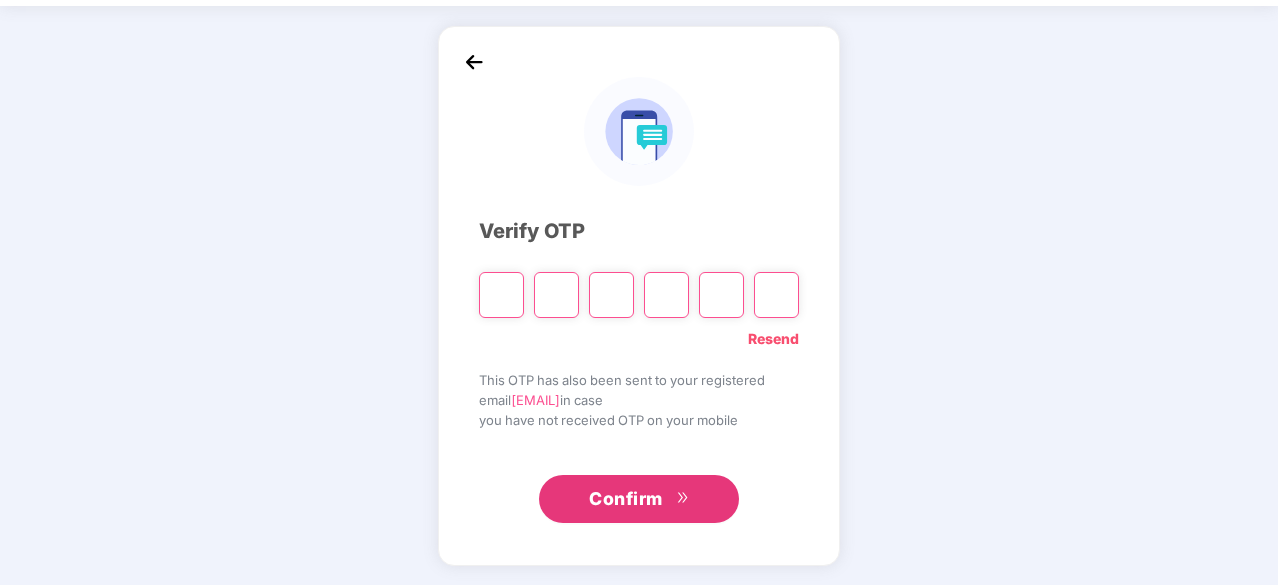 type on "*" 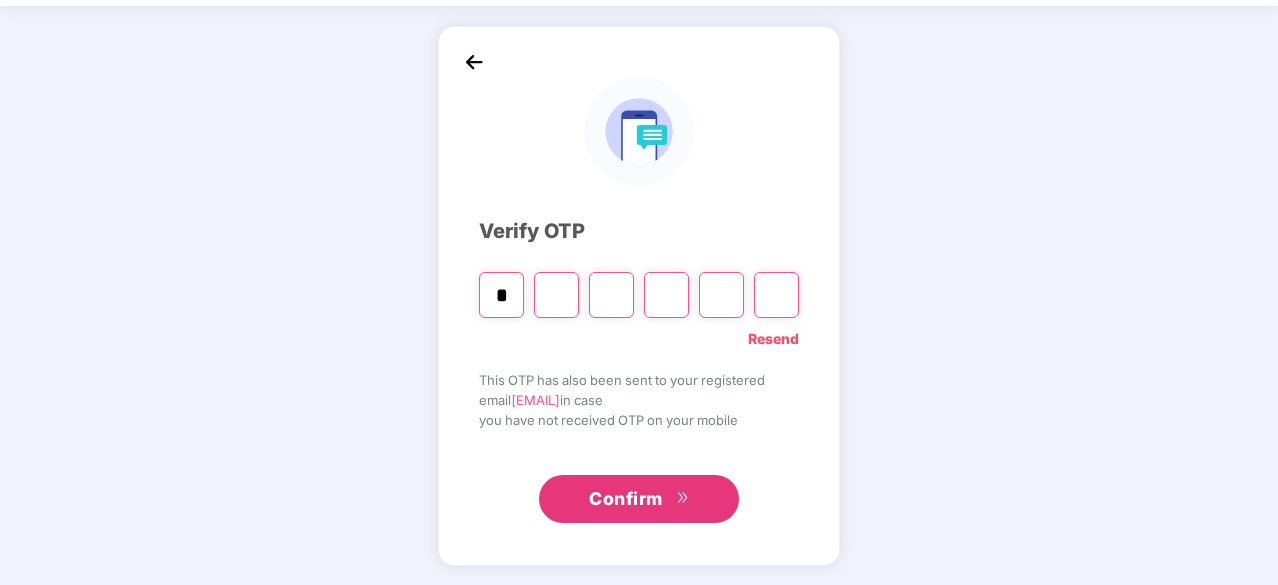 type on "*" 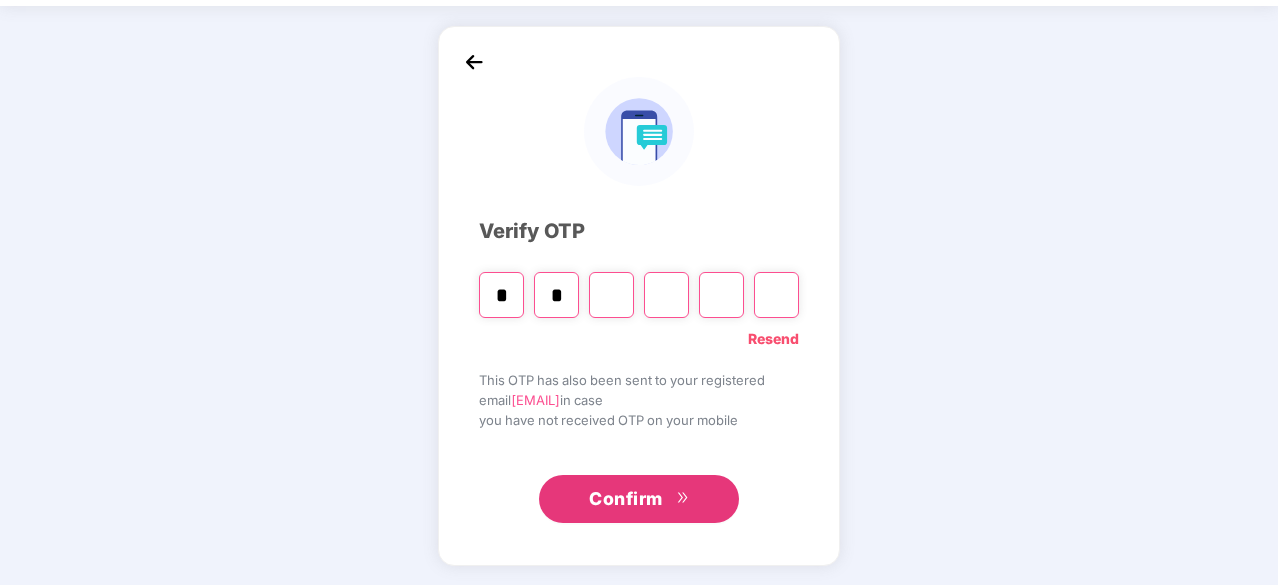 type on "*" 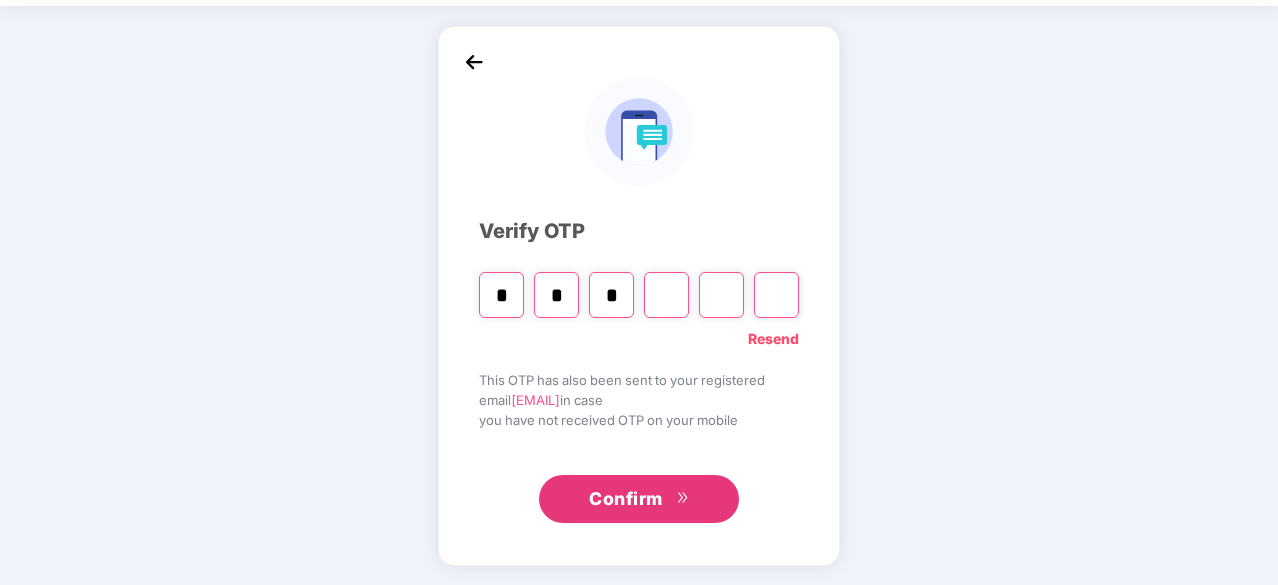 type on "*" 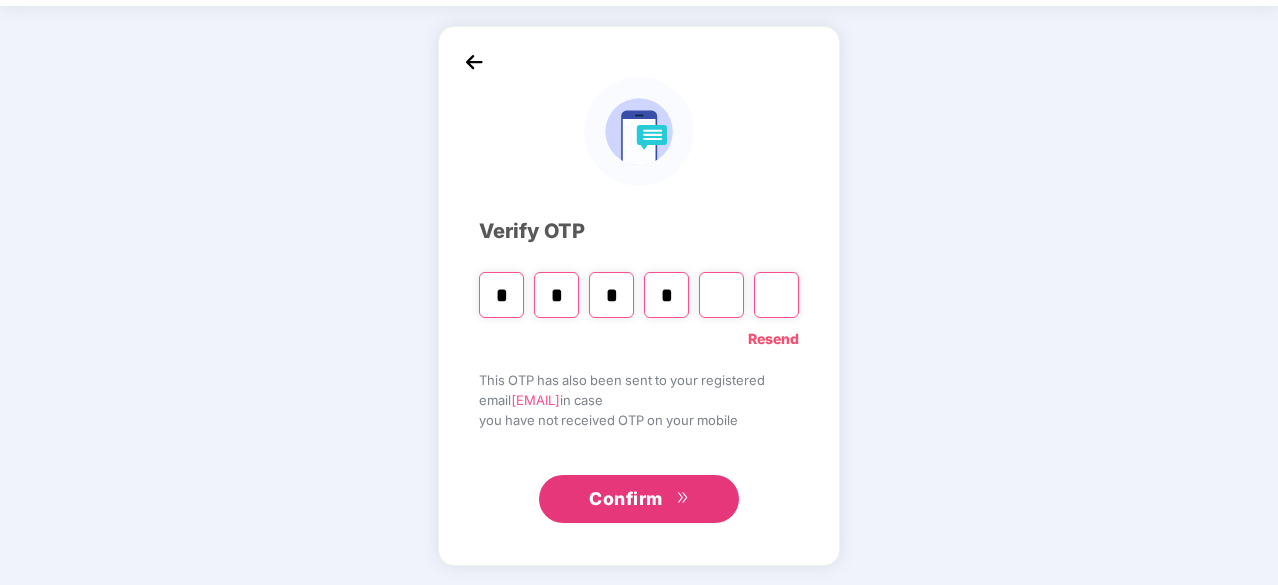 type on "*" 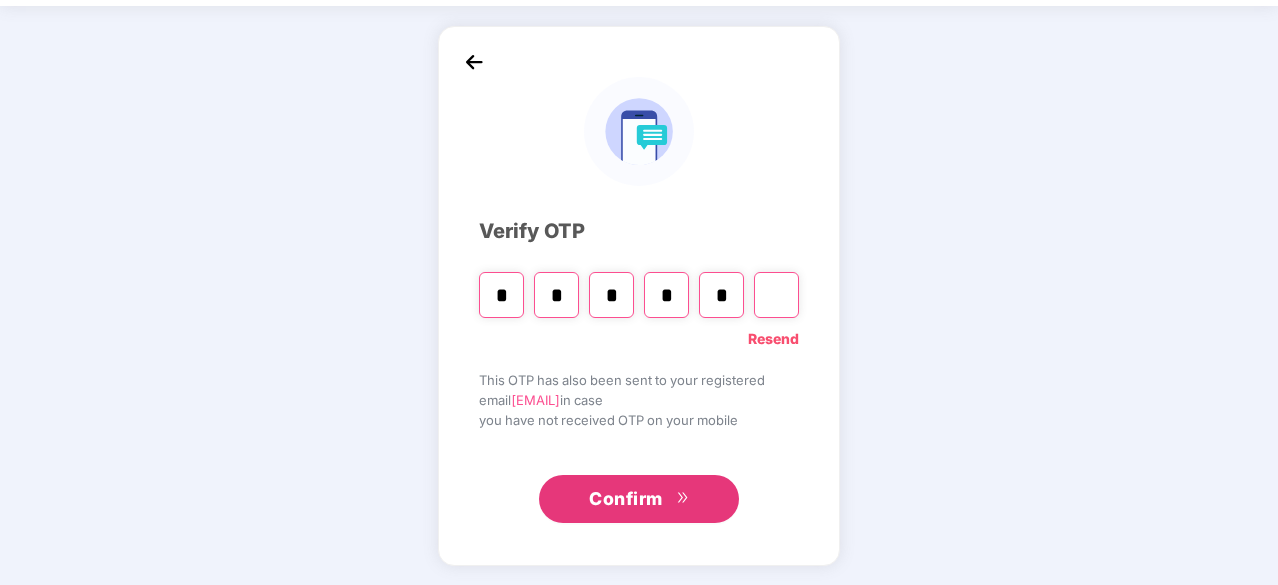 type on "*" 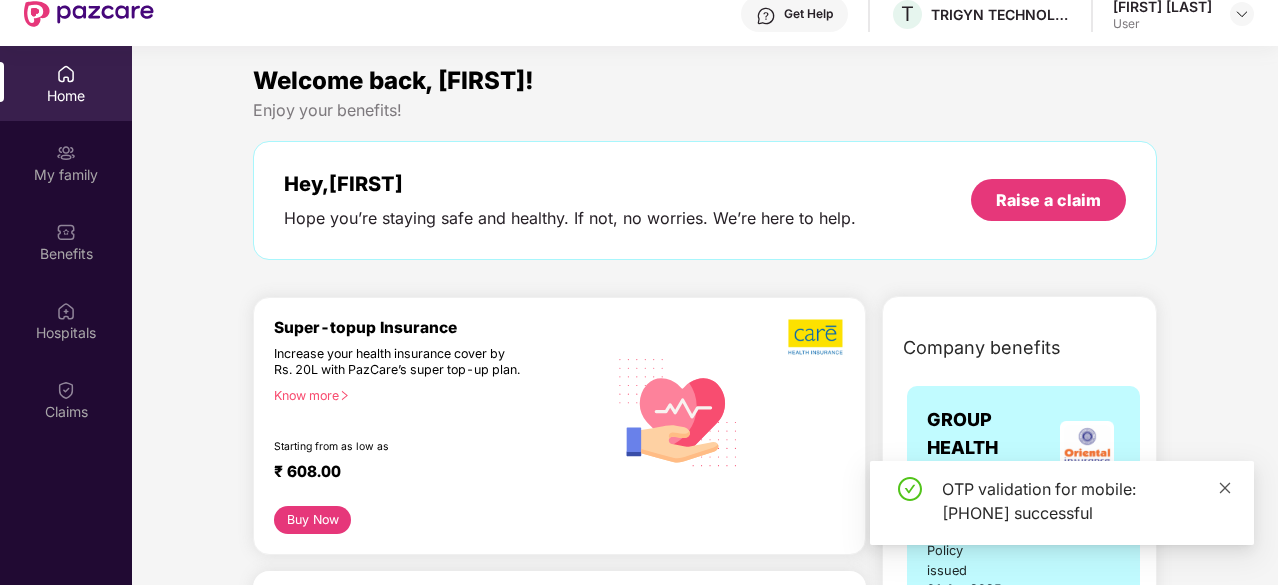 click 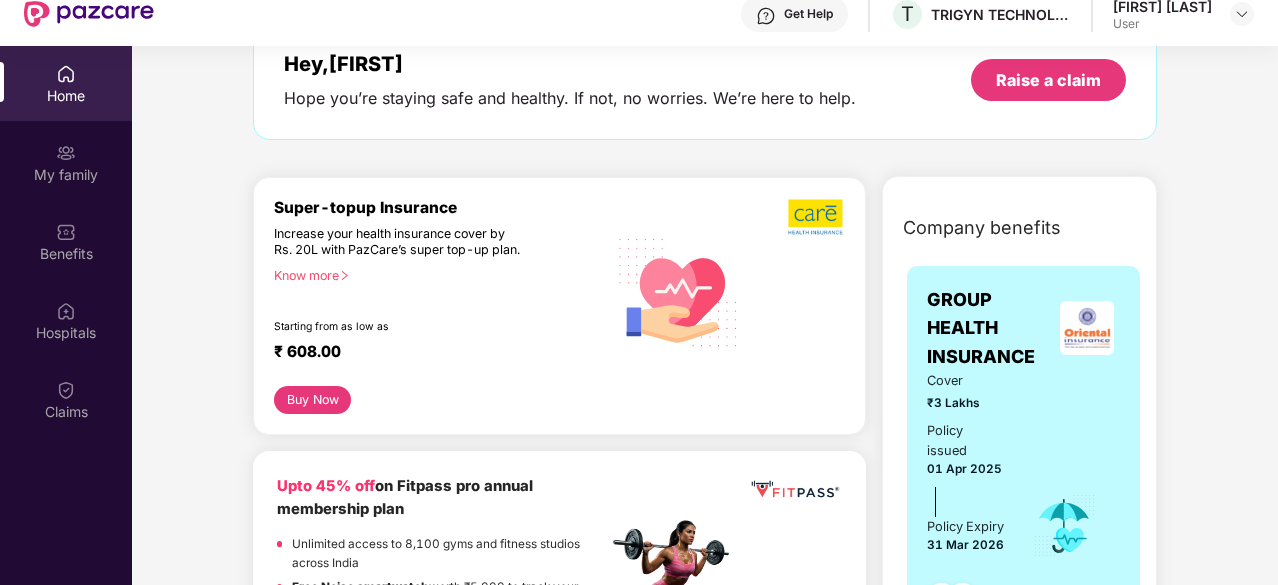 scroll, scrollTop: 0, scrollLeft: 0, axis: both 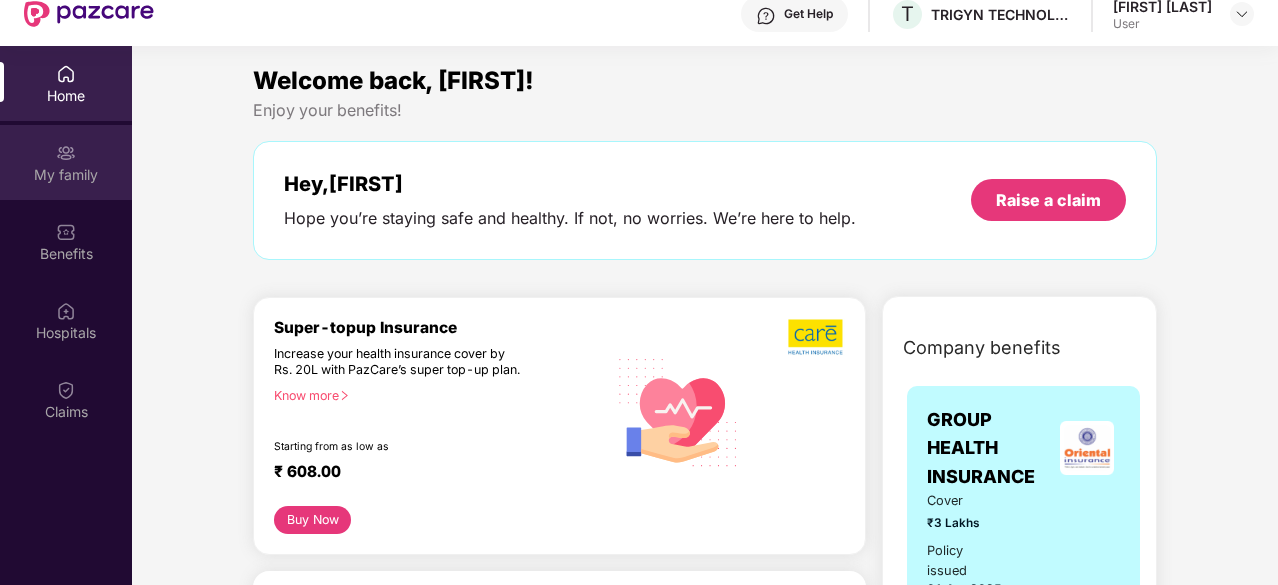 click on "My family" at bounding box center [66, 175] 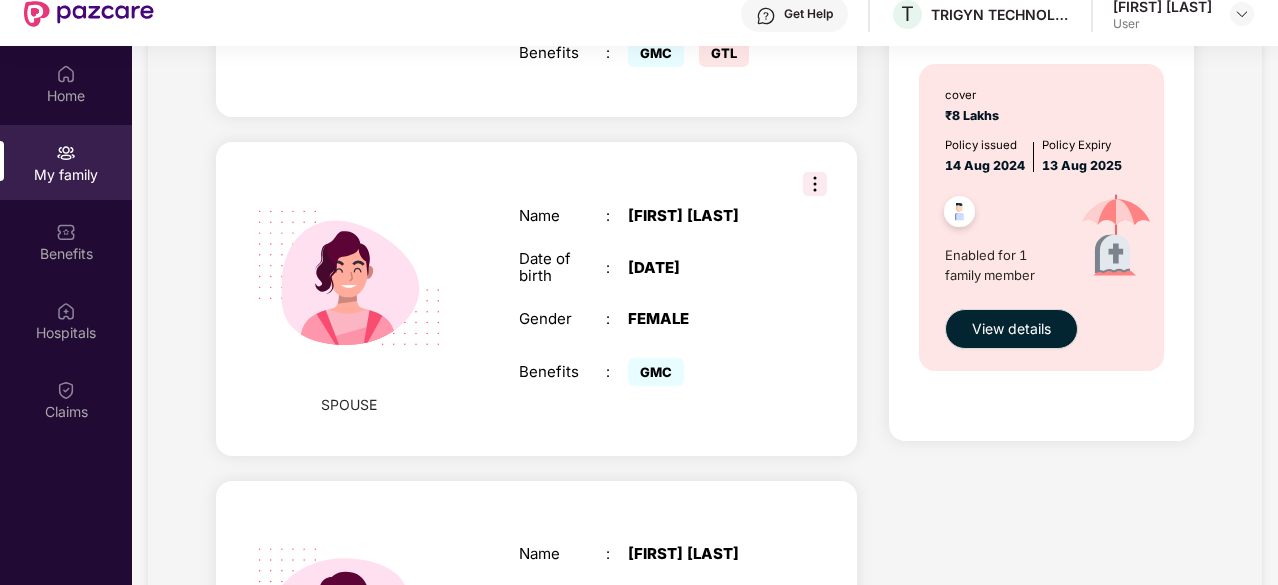 scroll, scrollTop: 944, scrollLeft: 0, axis: vertical 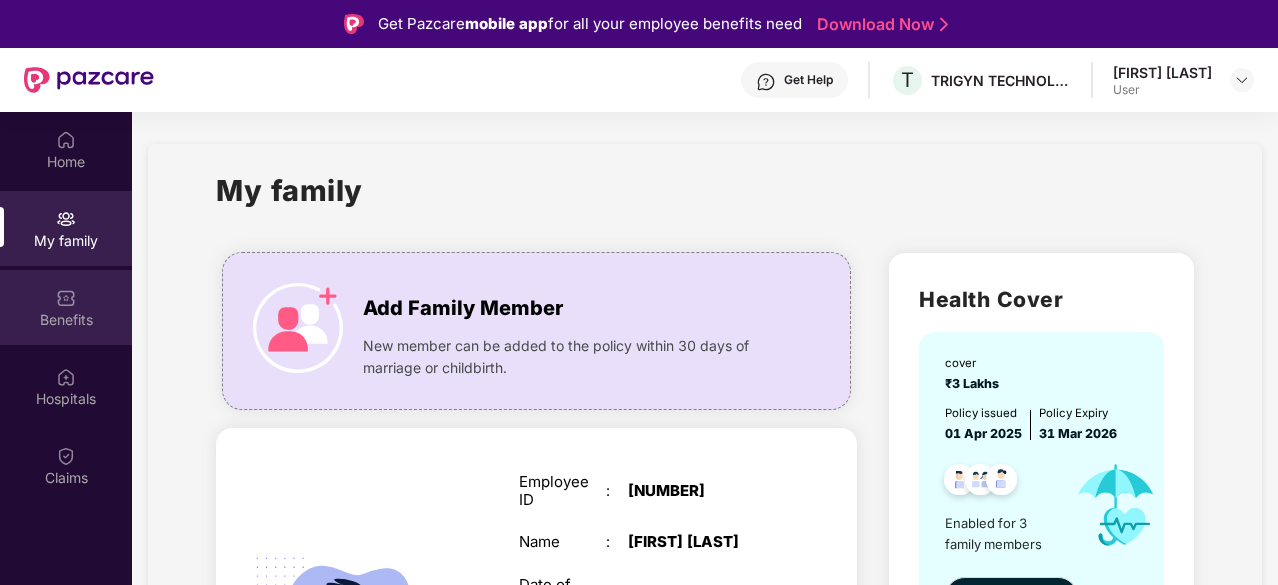 click at bounding box center [66, 298] 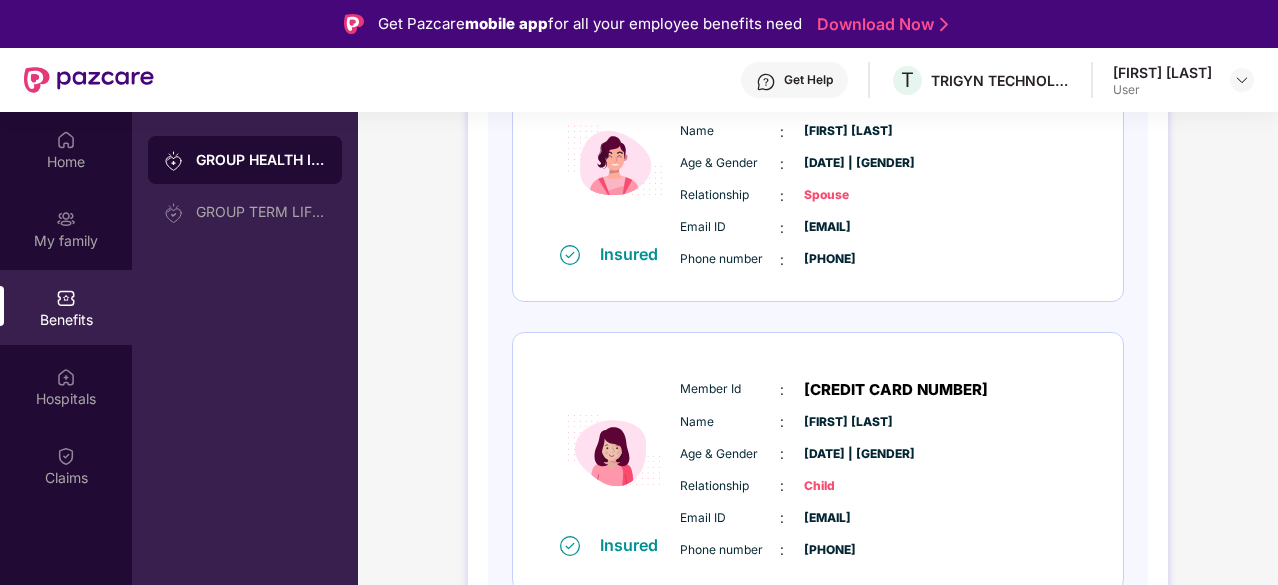 scroll, scrollTop: 669, scrollLeft: 0, axis: vertical 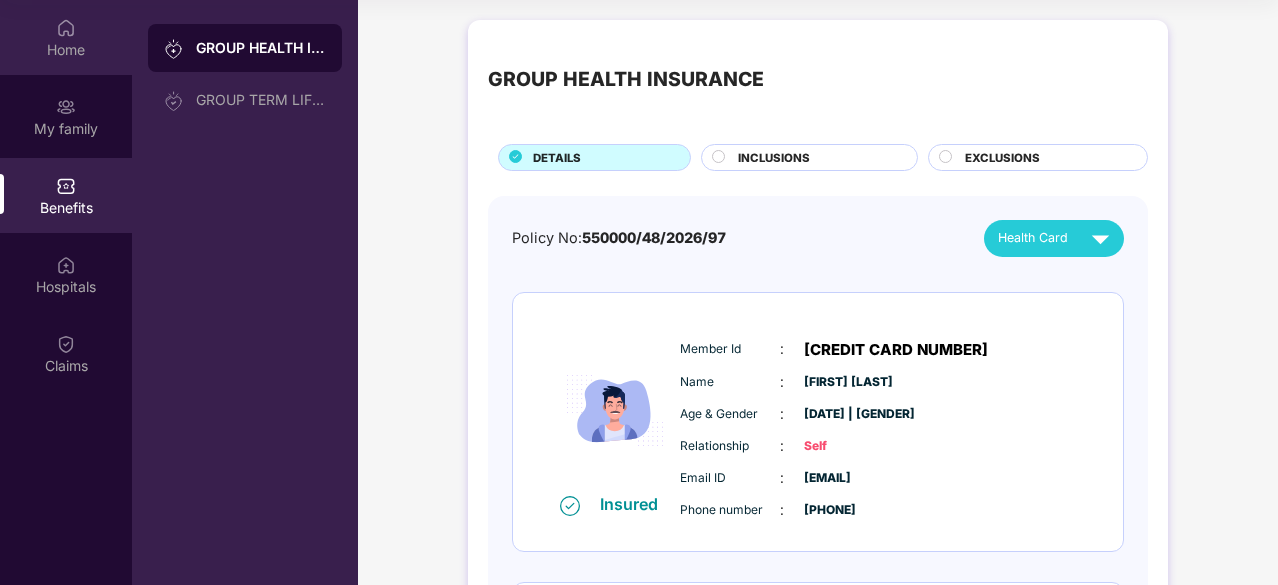 click on "Home" at bounding box center (66, 37) 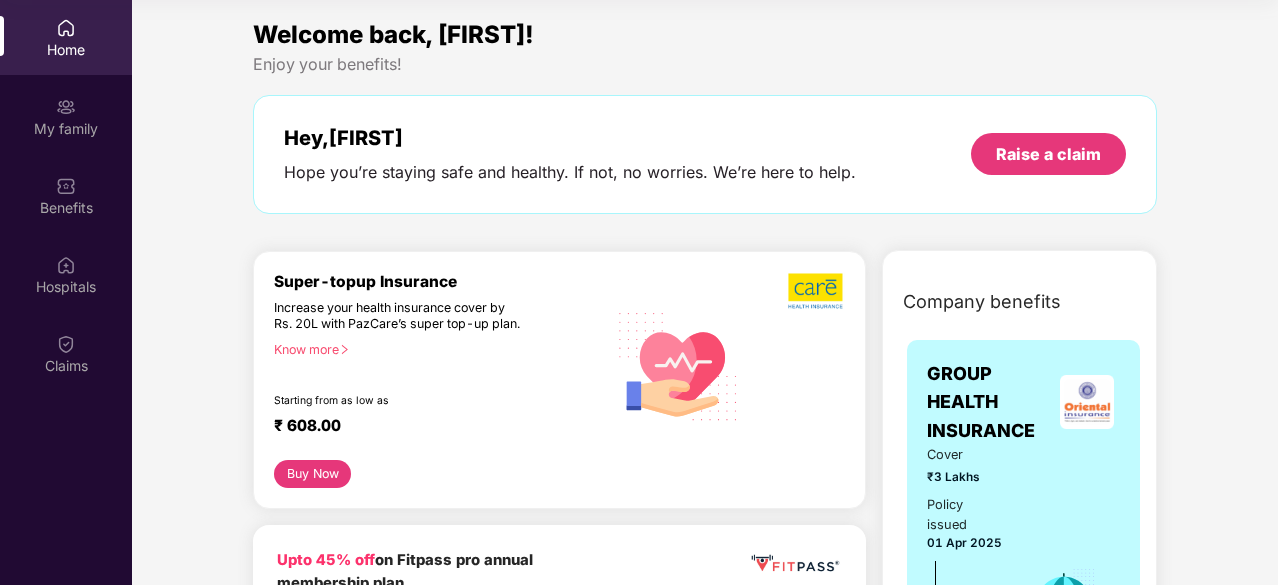 scroll, scrollTop: 0, scrollLeft: 0, axis: both 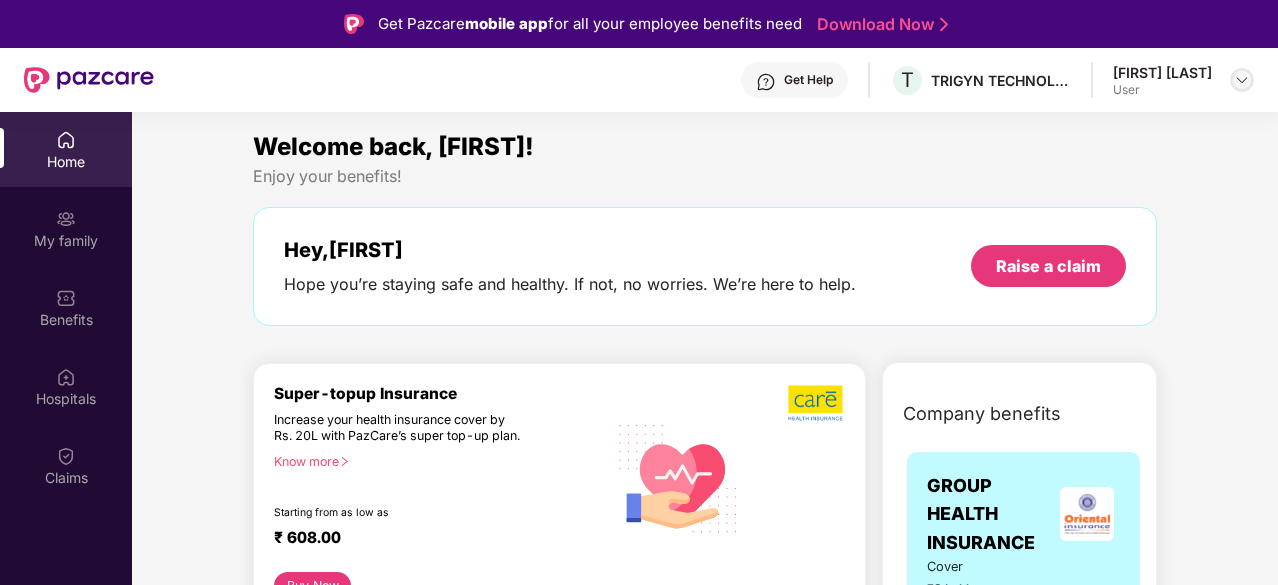 click at bounding box center (1242, 80) 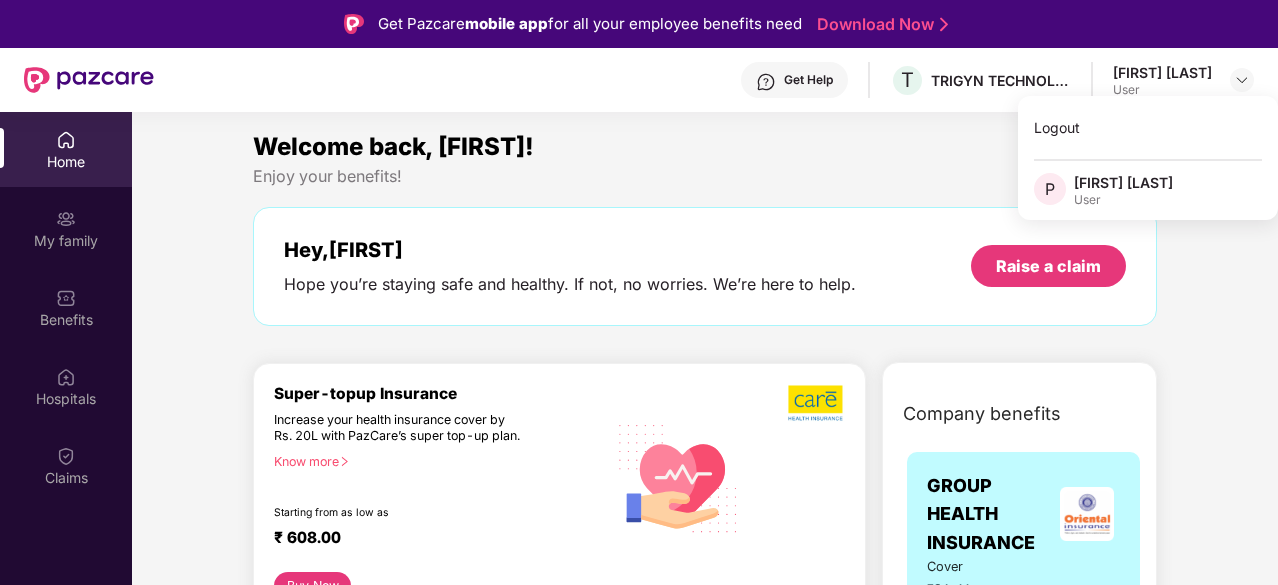 click on "Enjoy your benefits!" at bounding box center [705, 176] 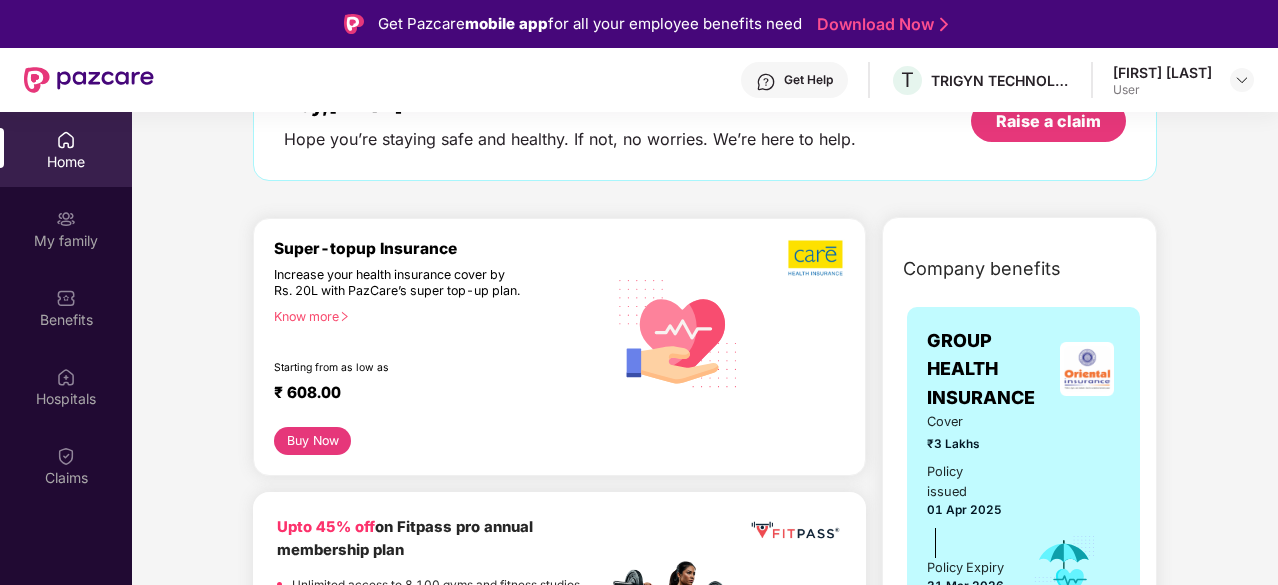 scroll, scrollTop: 146, scrollLeft: 0, axis: vertical 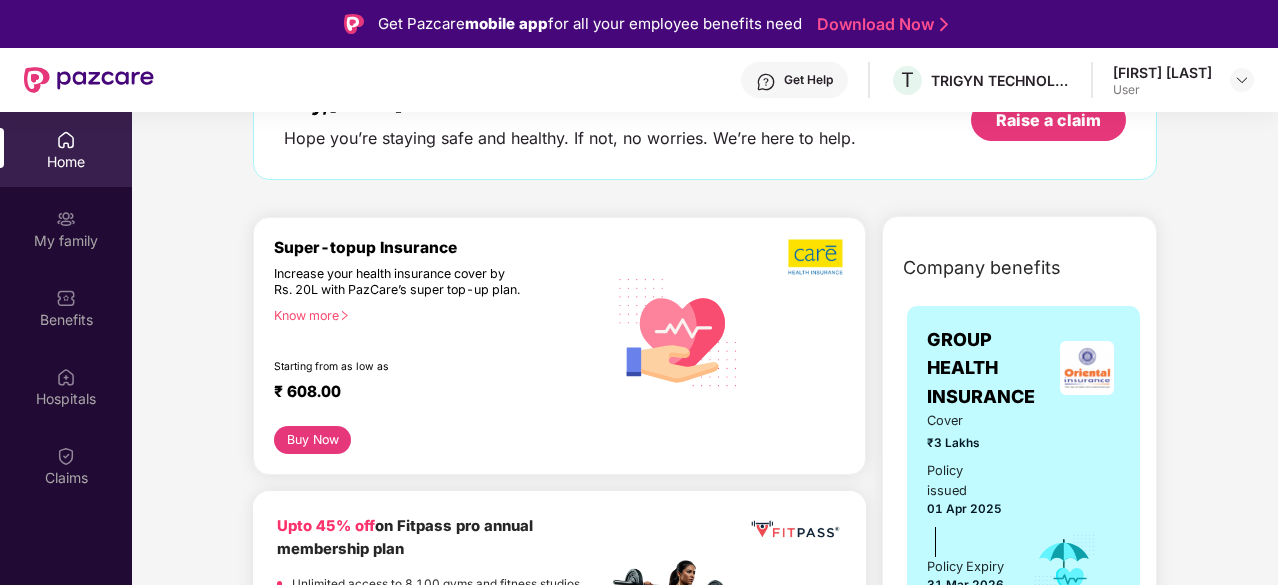 click on "Hey, [FIRST] Hope you’re staying safe and healthy. If not, no worries. We’re here to help. Raise a claim" at bounding box center [705, 120] 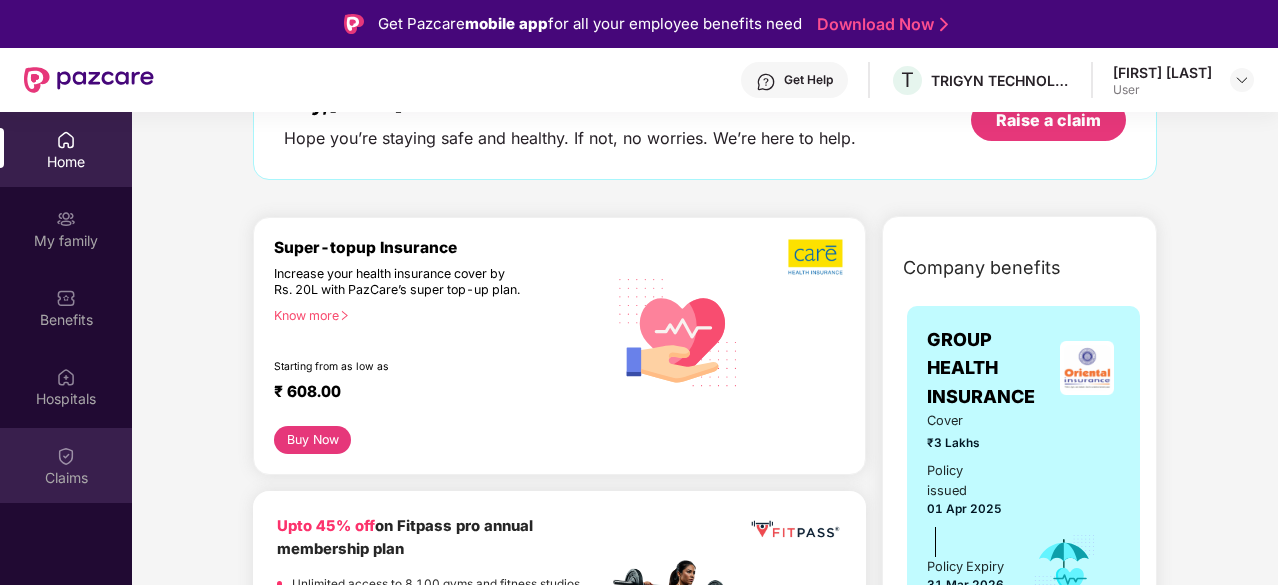 click on "Claims" at bounding box center [66, 478] 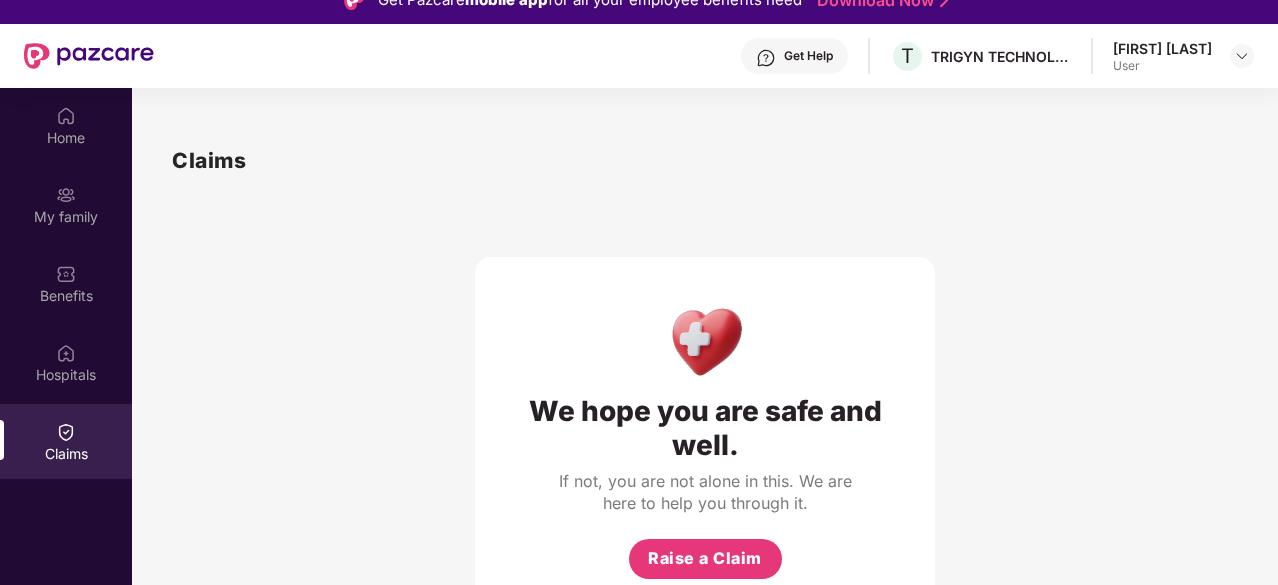 scroll, scrollTop: 23, scrollLeft: 0, axis: vertical 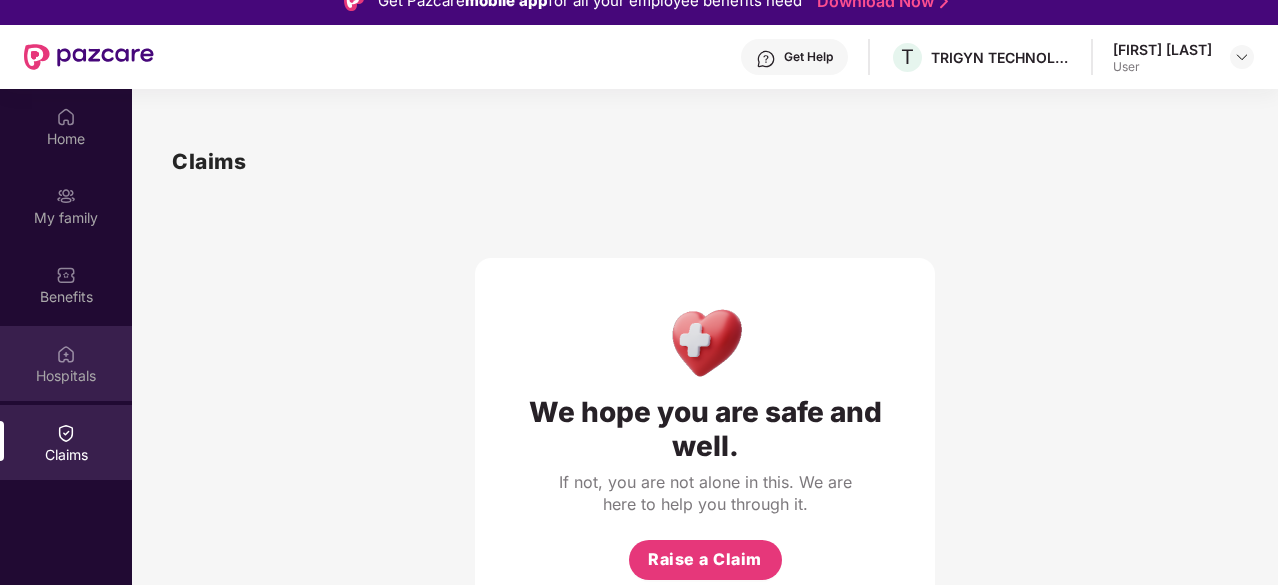 click on "Hospitals" at bounding box center [66, 376] 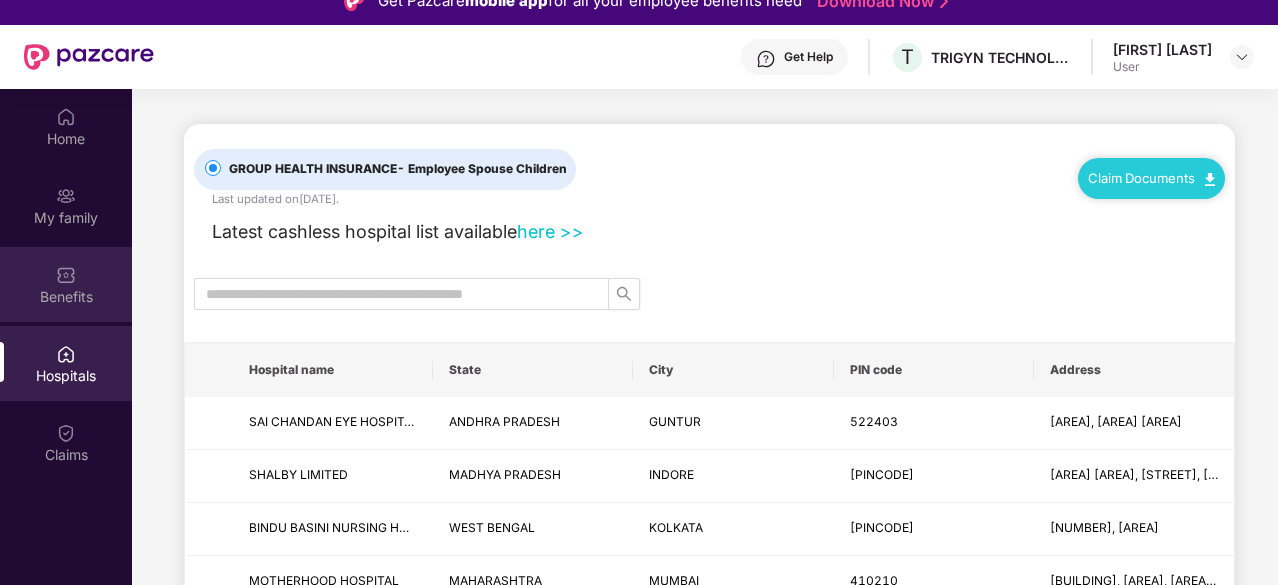 click on "Benefits" at bounding box center (66, 284) 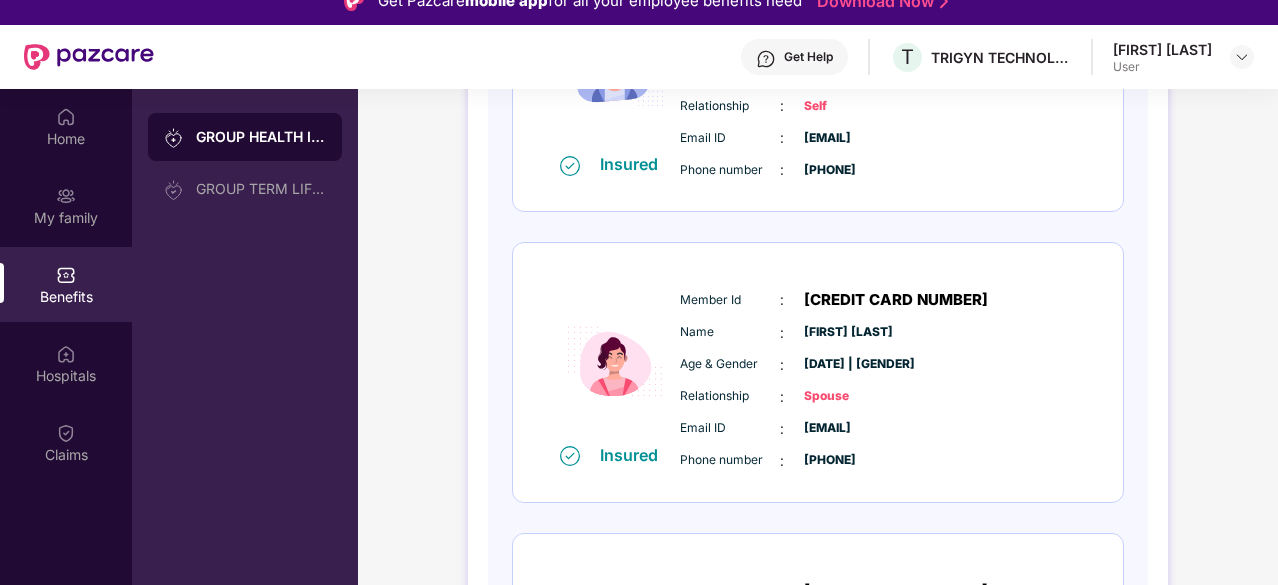 scroll, scrollTop: 430, scrollLeft: 0, axis: vertical 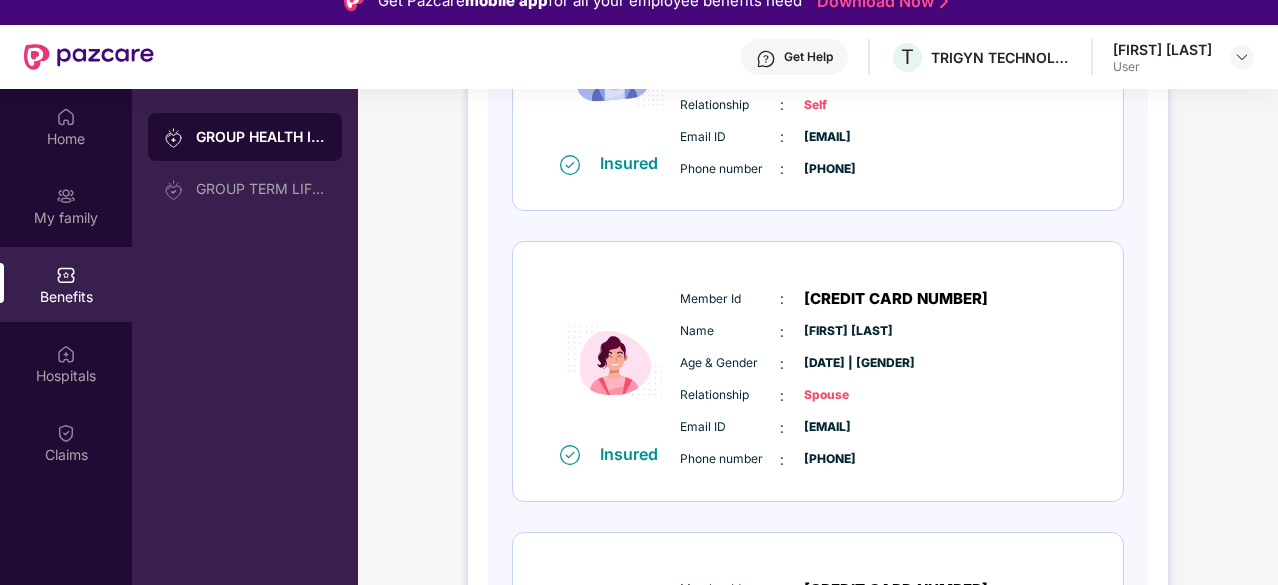 click on "Spouse" at bounding box center (854, 395) 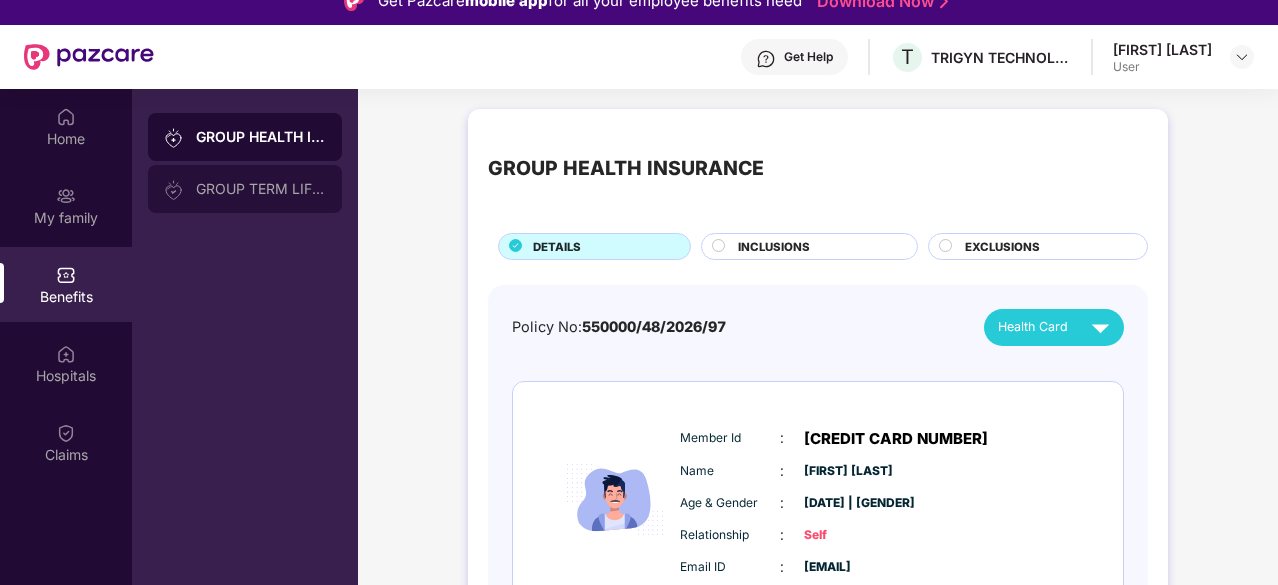 scroll, scrollTop: 0, scrollLeft: 0, axis: both 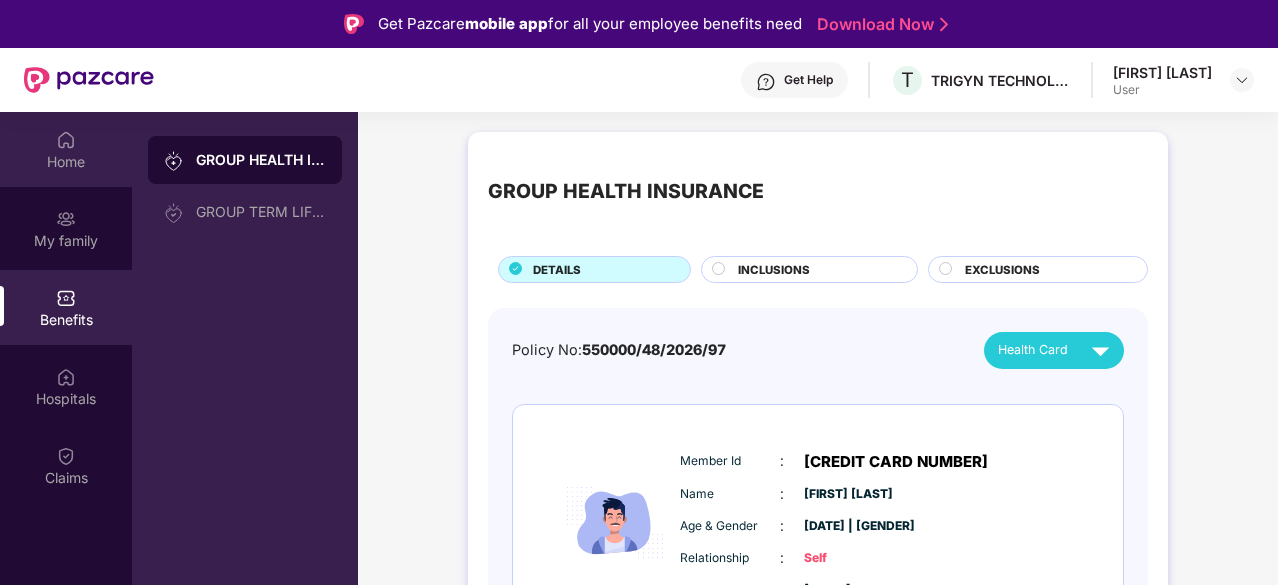 click on "Home" at bounding box center (66, 162) 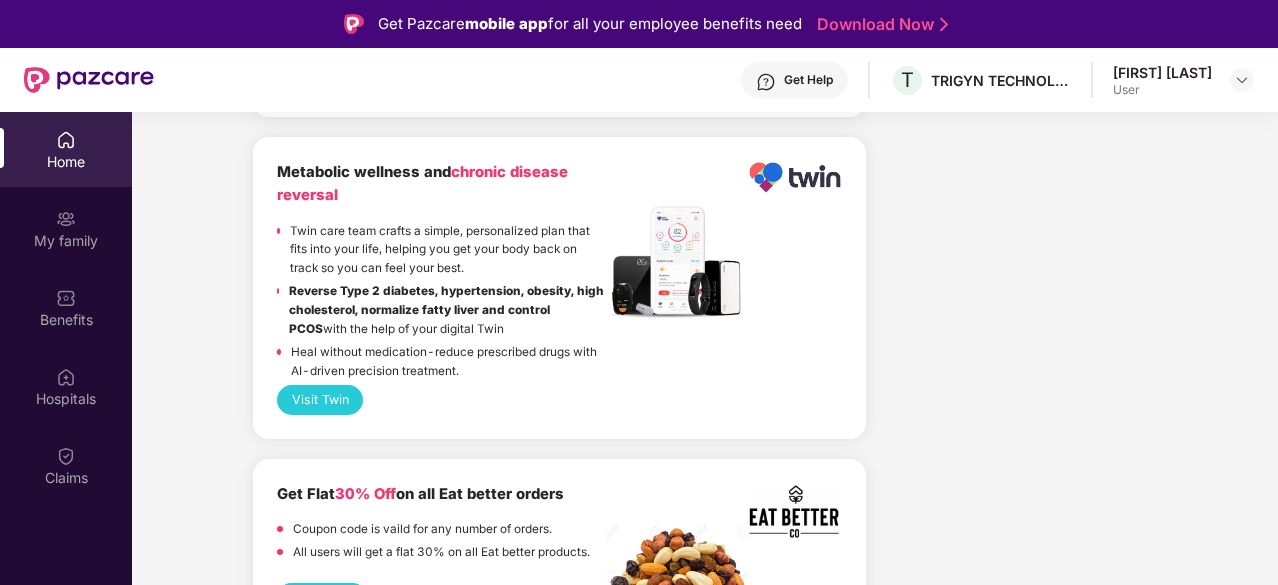 scroll, scrollTop: 4308, scrollLeft: 0, axis: vertical 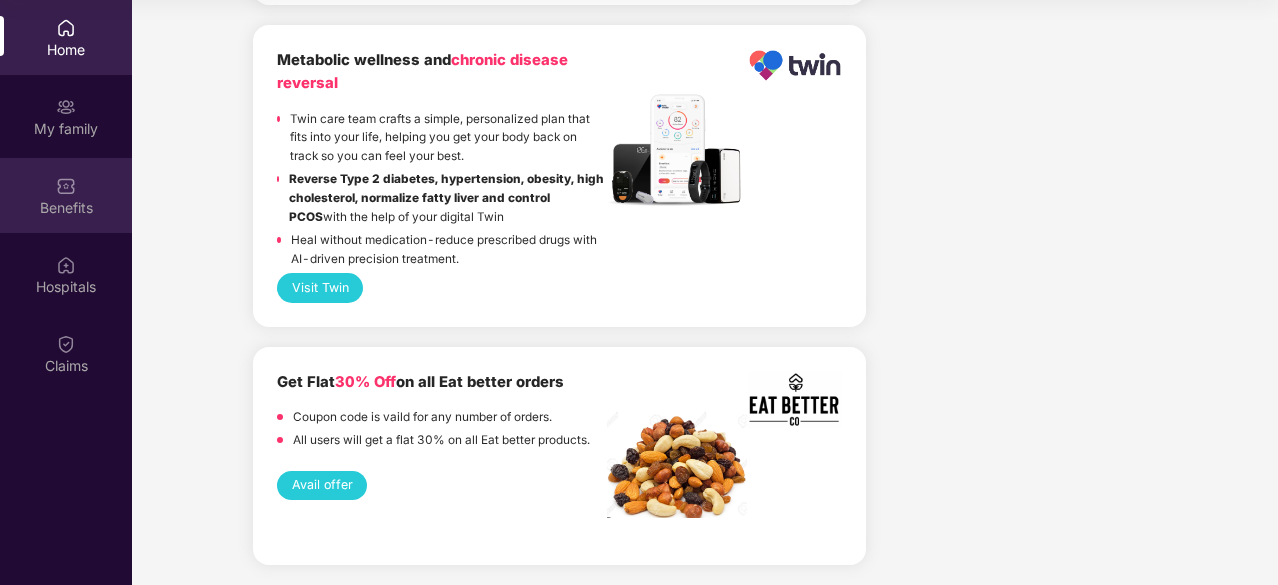 click on "Benefits" at bounding box center [66, 207] 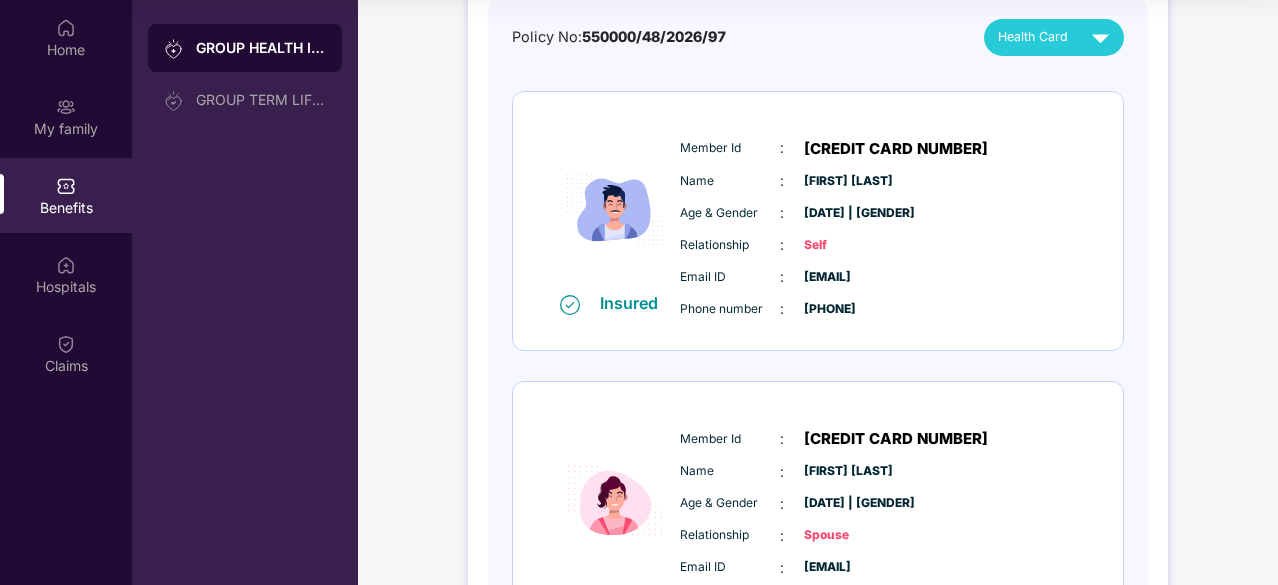 scroll, scrollTop: 0, scrollLeft: 0, axis: both 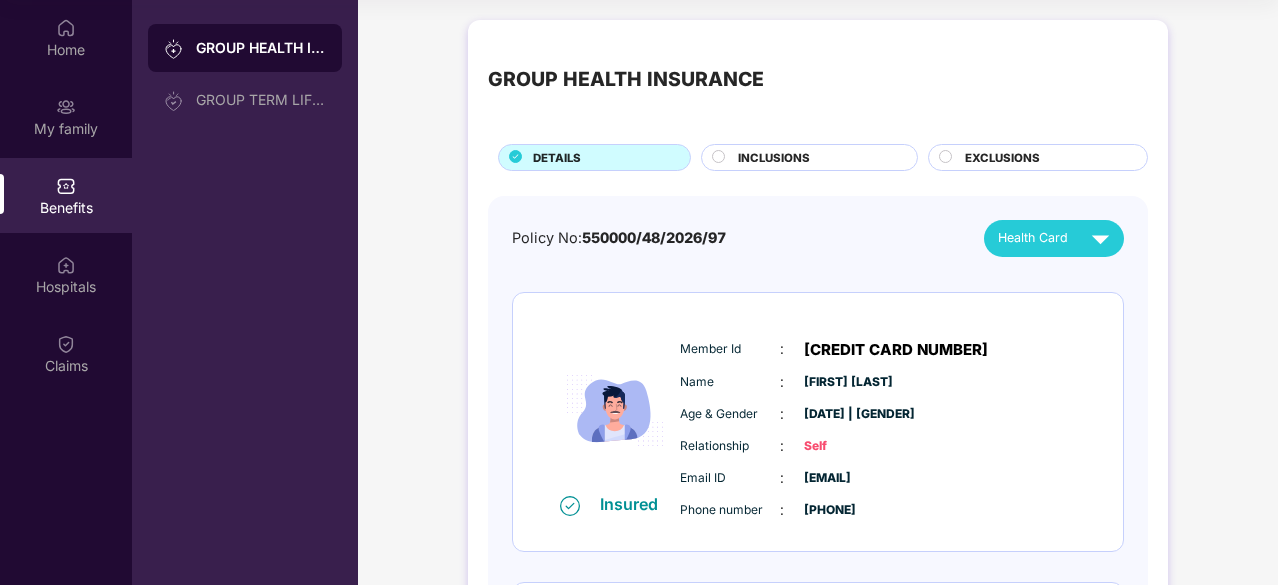 click on "INCLUSIONS" at bounding box center [774, 158] 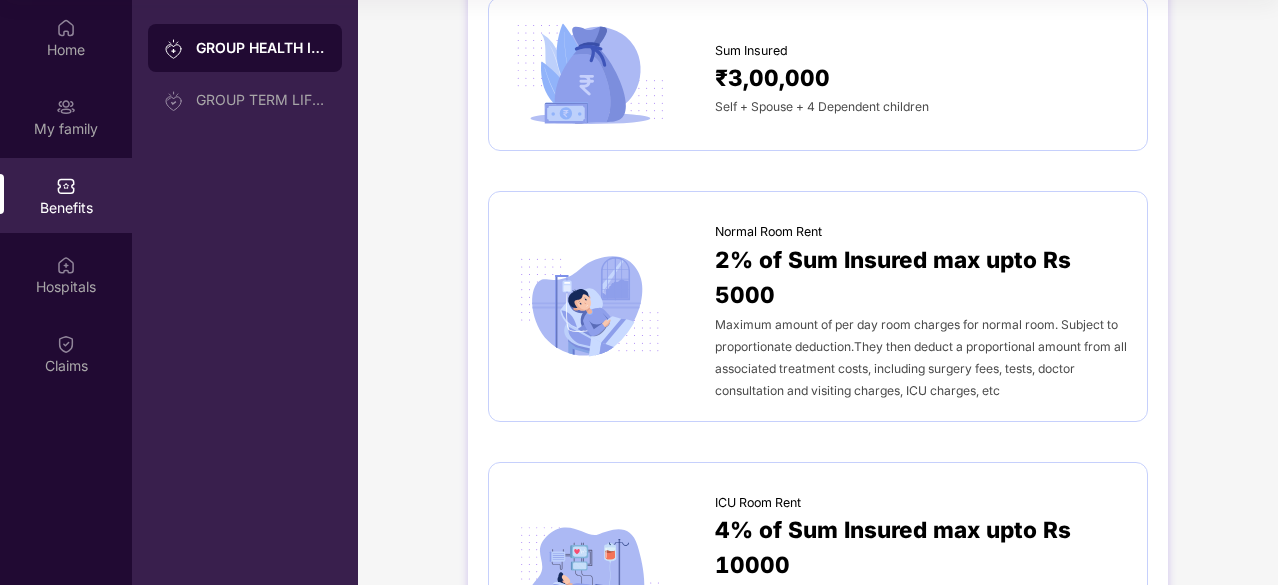 scroll, scrollTop: 0, scrollLeft: 0, axis: both 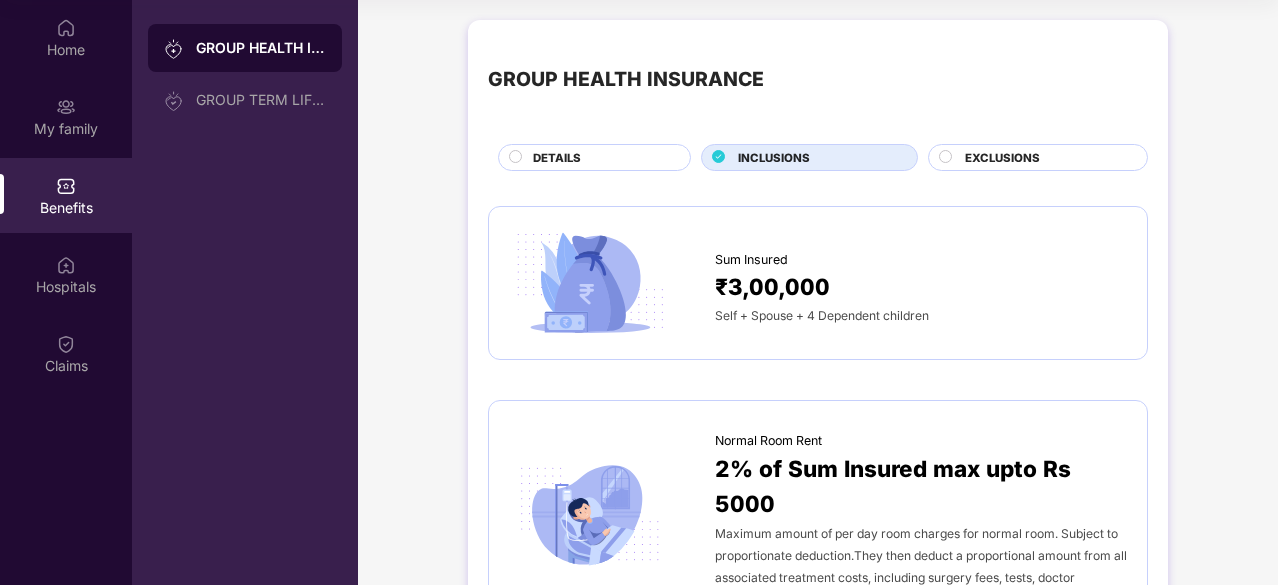 click on "EXCLUSIONS" at bounding box center [1002, 158] 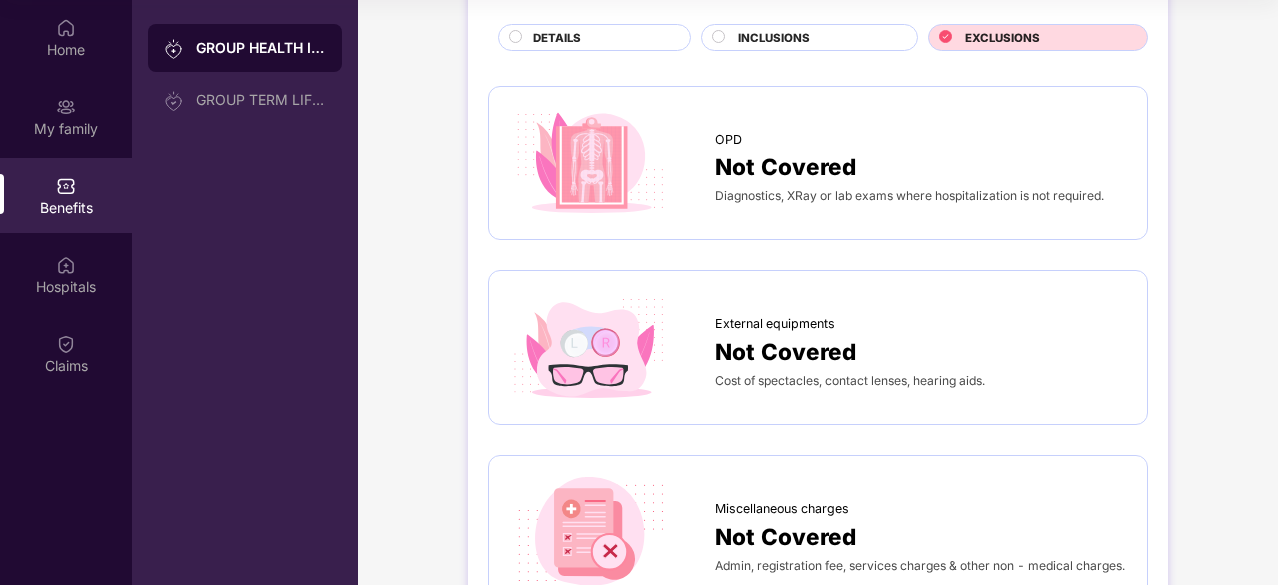 scroll, scrollTop: 0, scrollLeft: 0, axis: both 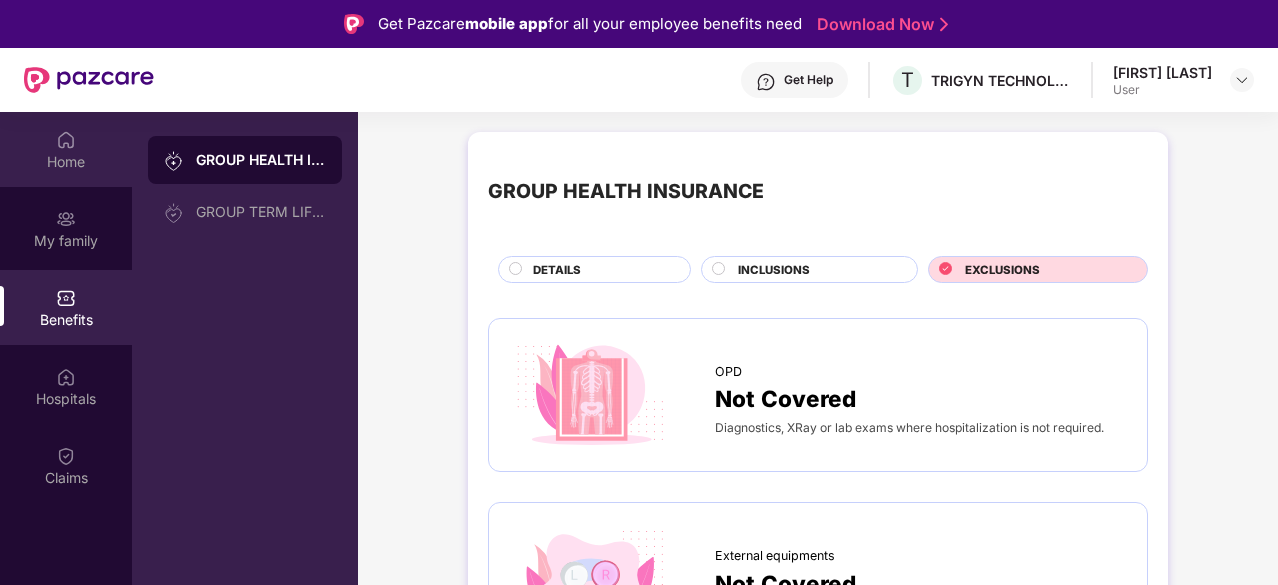 click at bounding box center [66, 140] 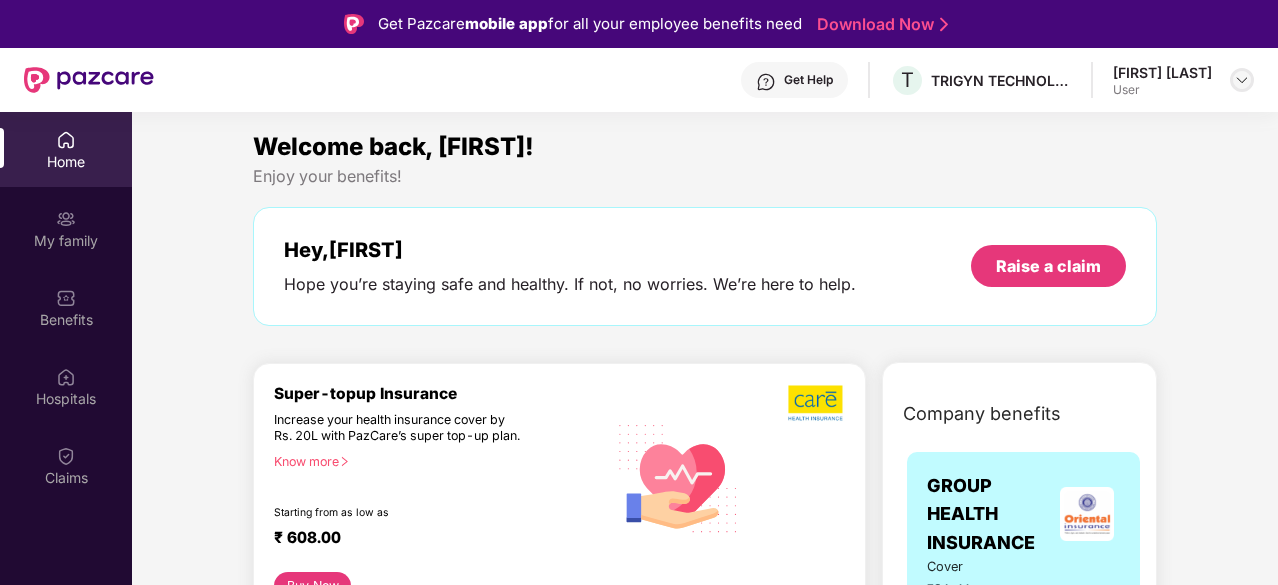 click at bounding box center [1242, 80] 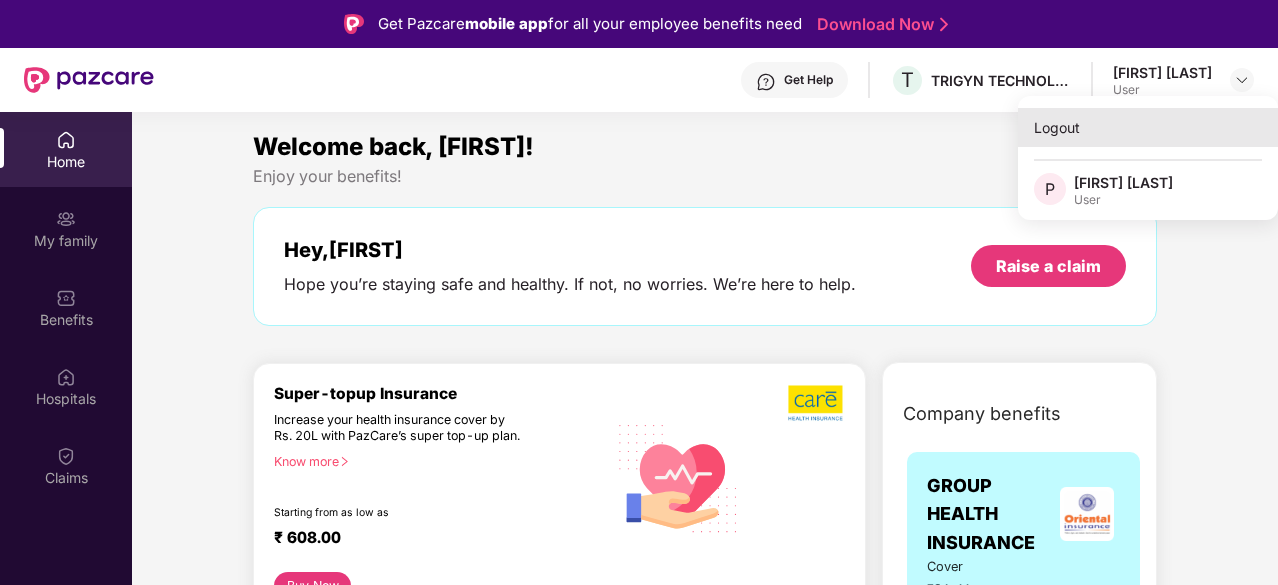 click on "Logout" at bounding box center [1148, 127] 